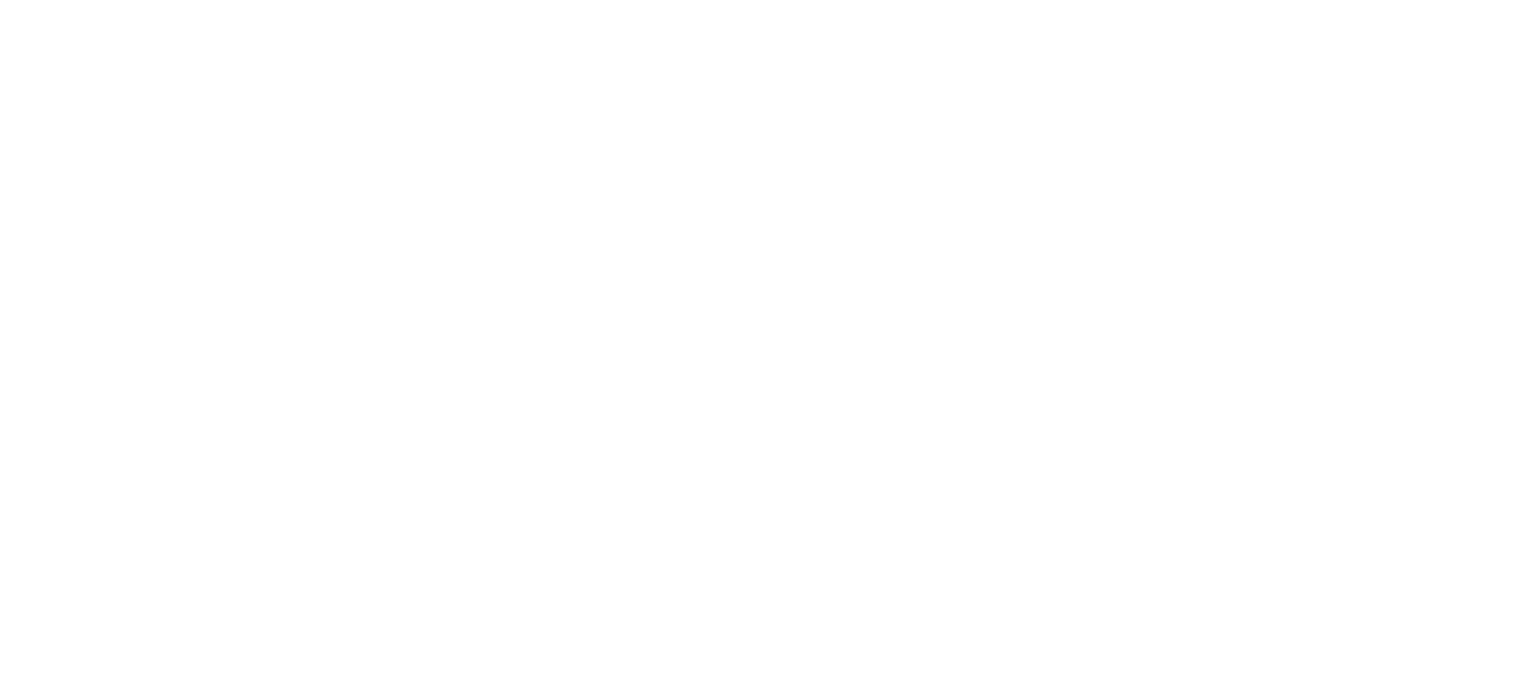 scroll, scrollTop: 0, scrollLeft: 0, axis: both 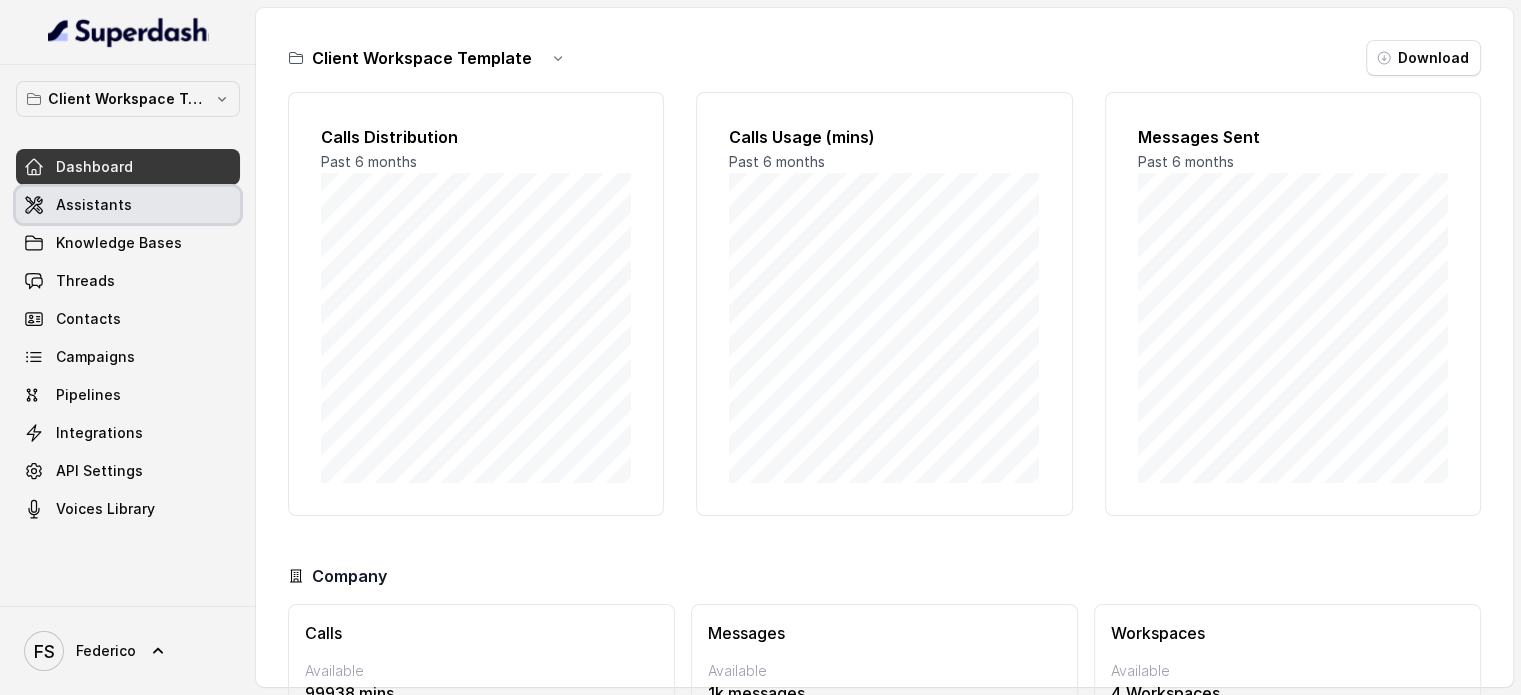 click on "Assistants" at bounding box center (128, 205) 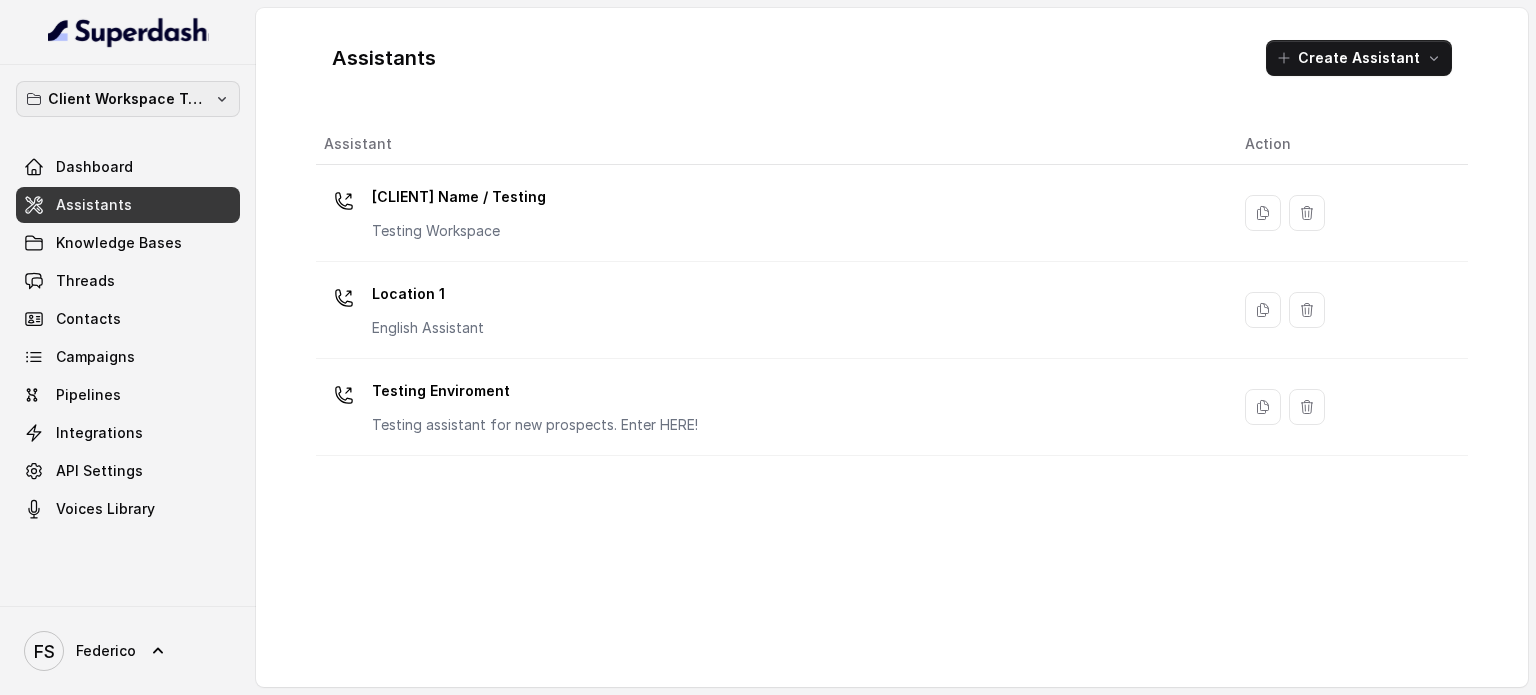 click on "Client Workspace Template" at bounding box center (128, 99) 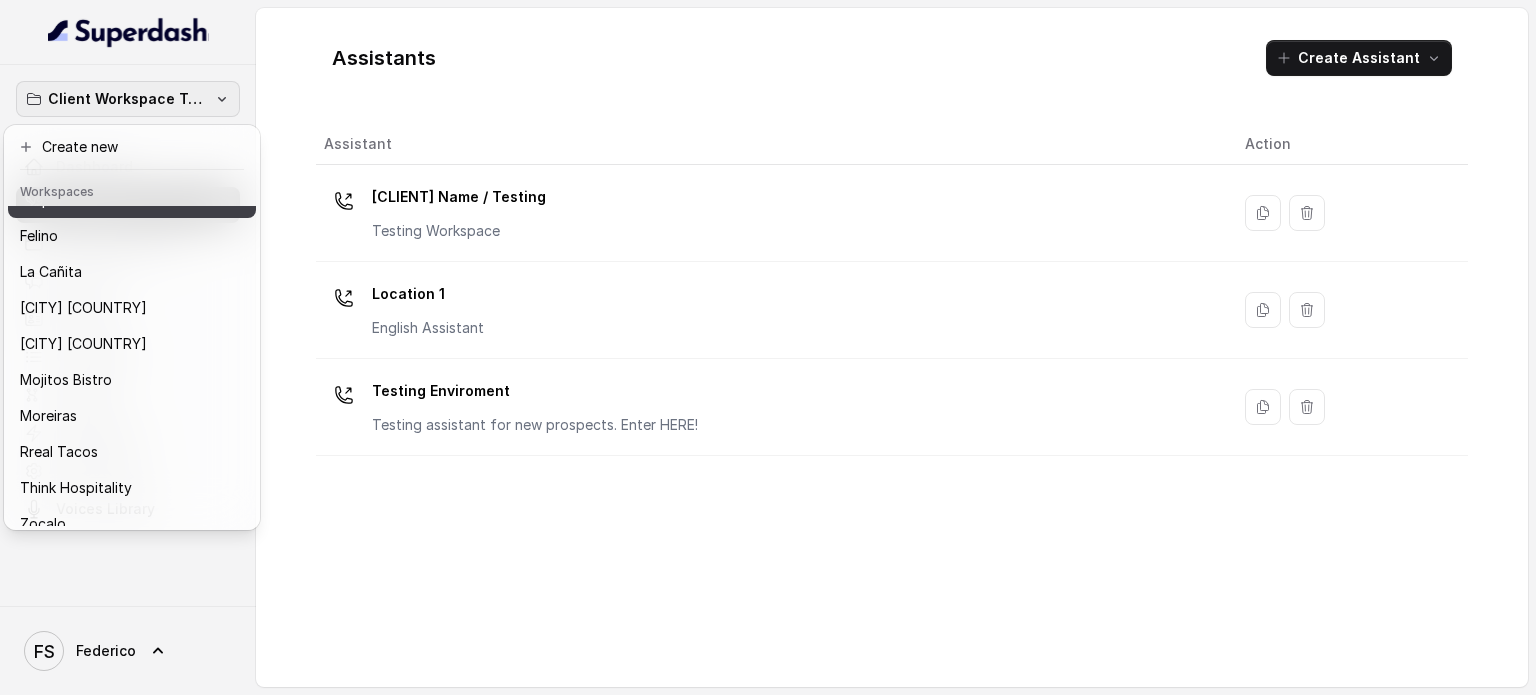 scroll, scrollTop: 91, scrollLeft: 0, axis: vertical 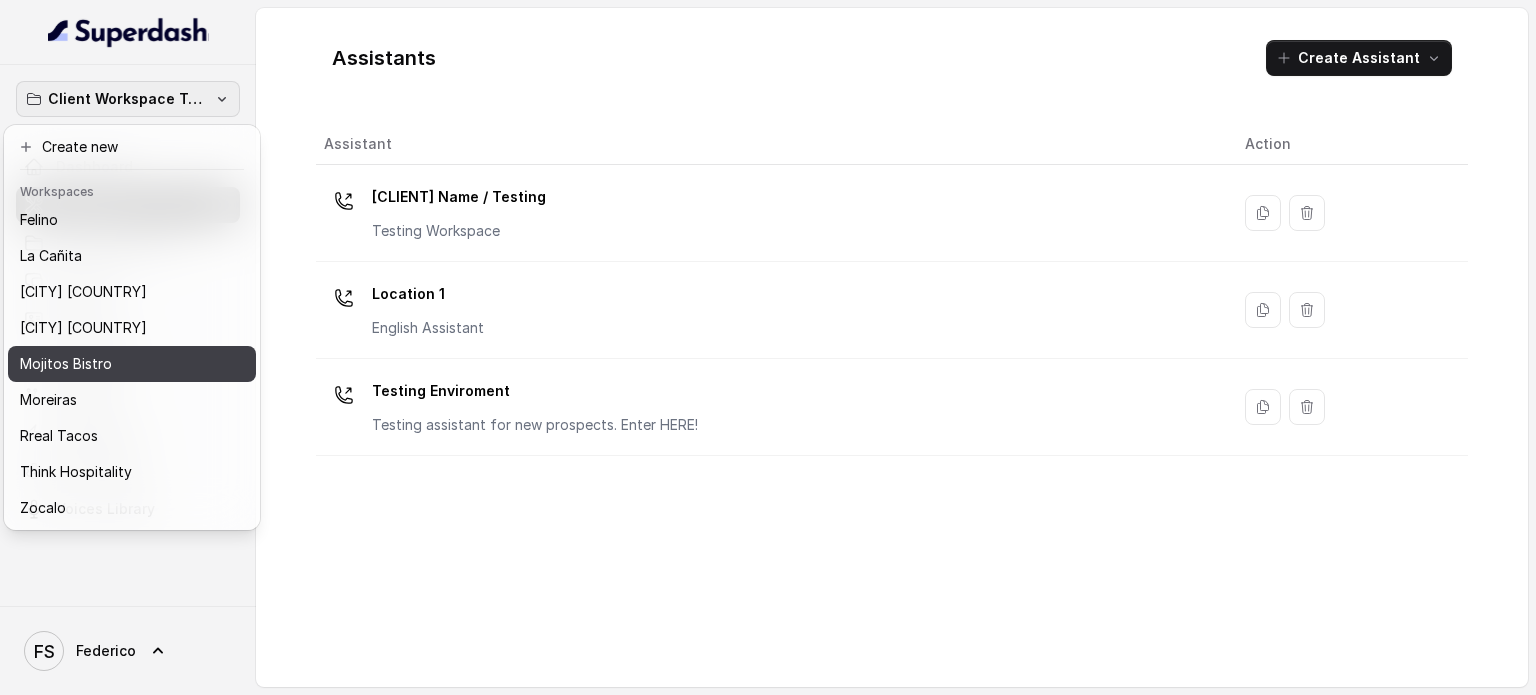 click on "Mojitos Bistro" at bounding box center [116, 364] 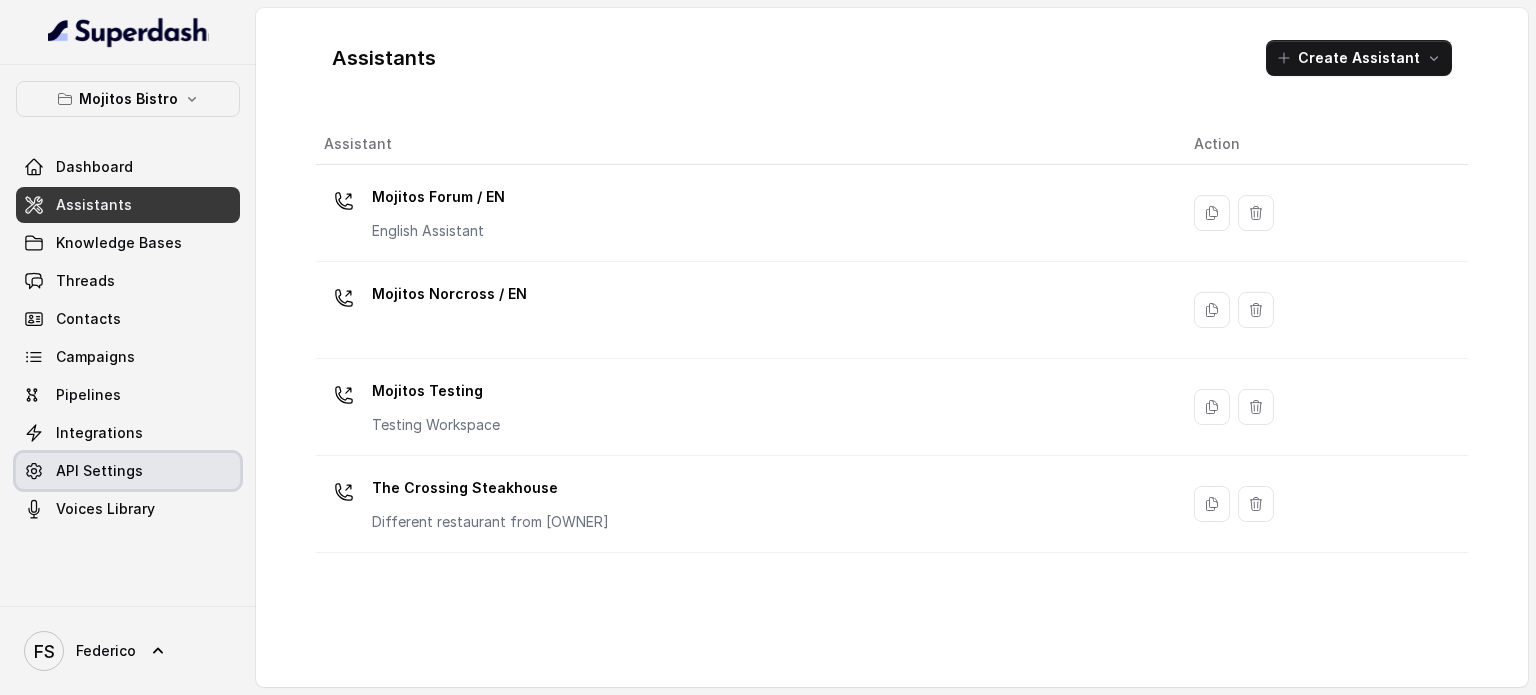 click on "API Settings" at bounding box center (99, 471) 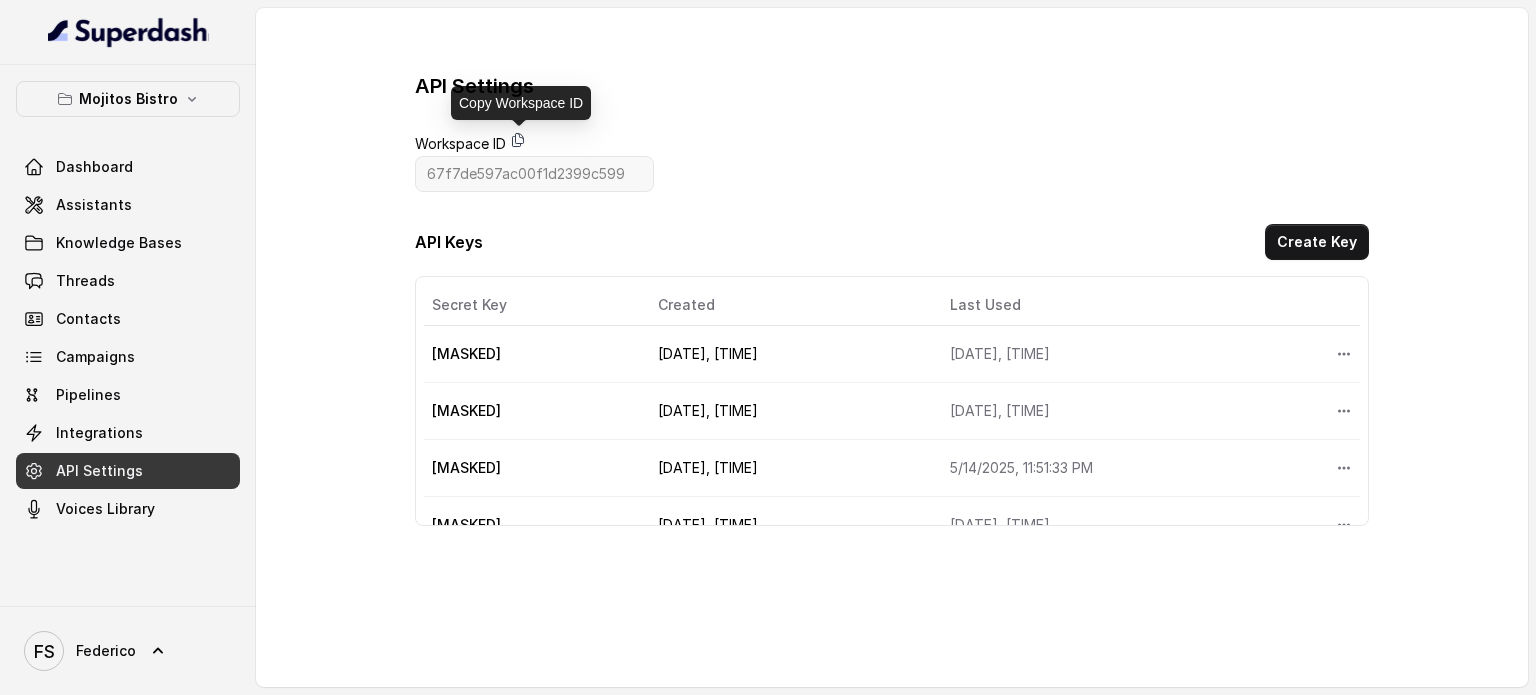 click at bounding box center [518, 140] 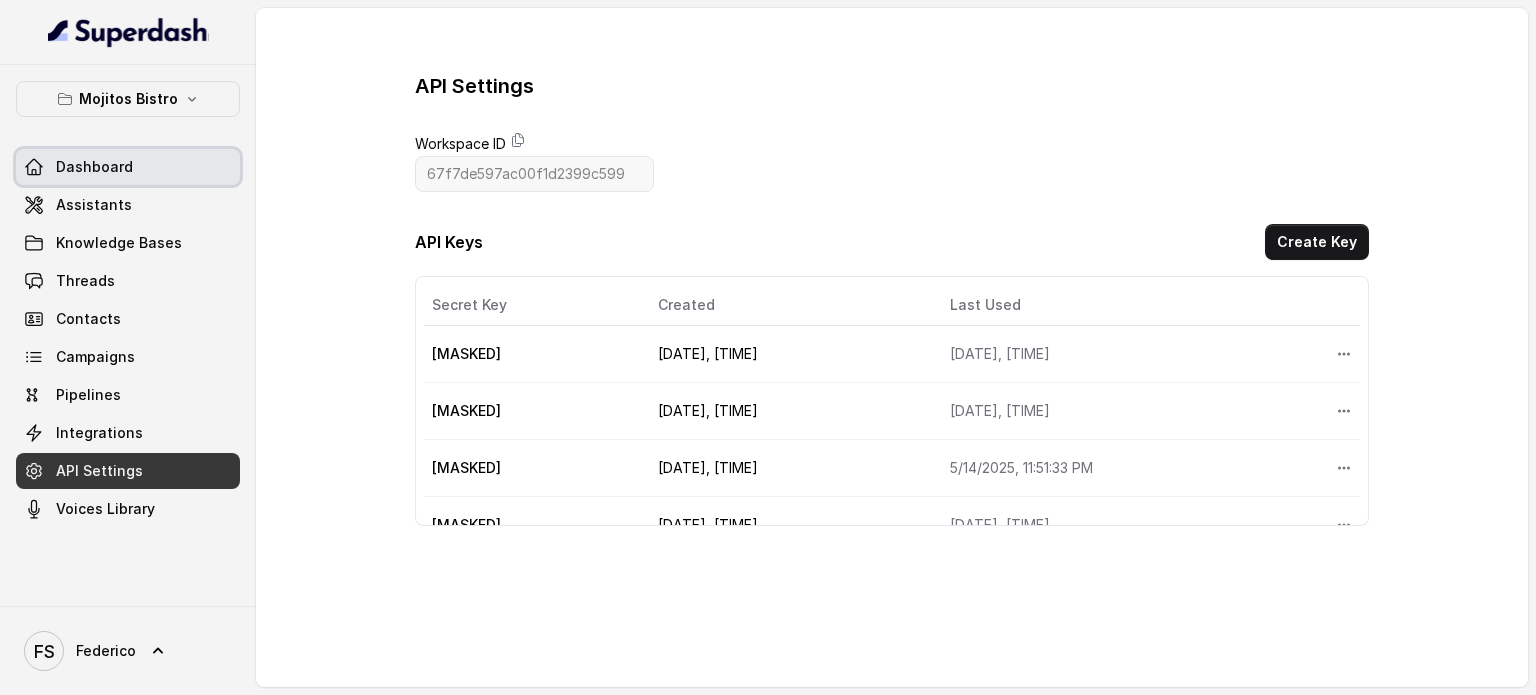 click on "Dashboard" at bounding box center (128, 167) 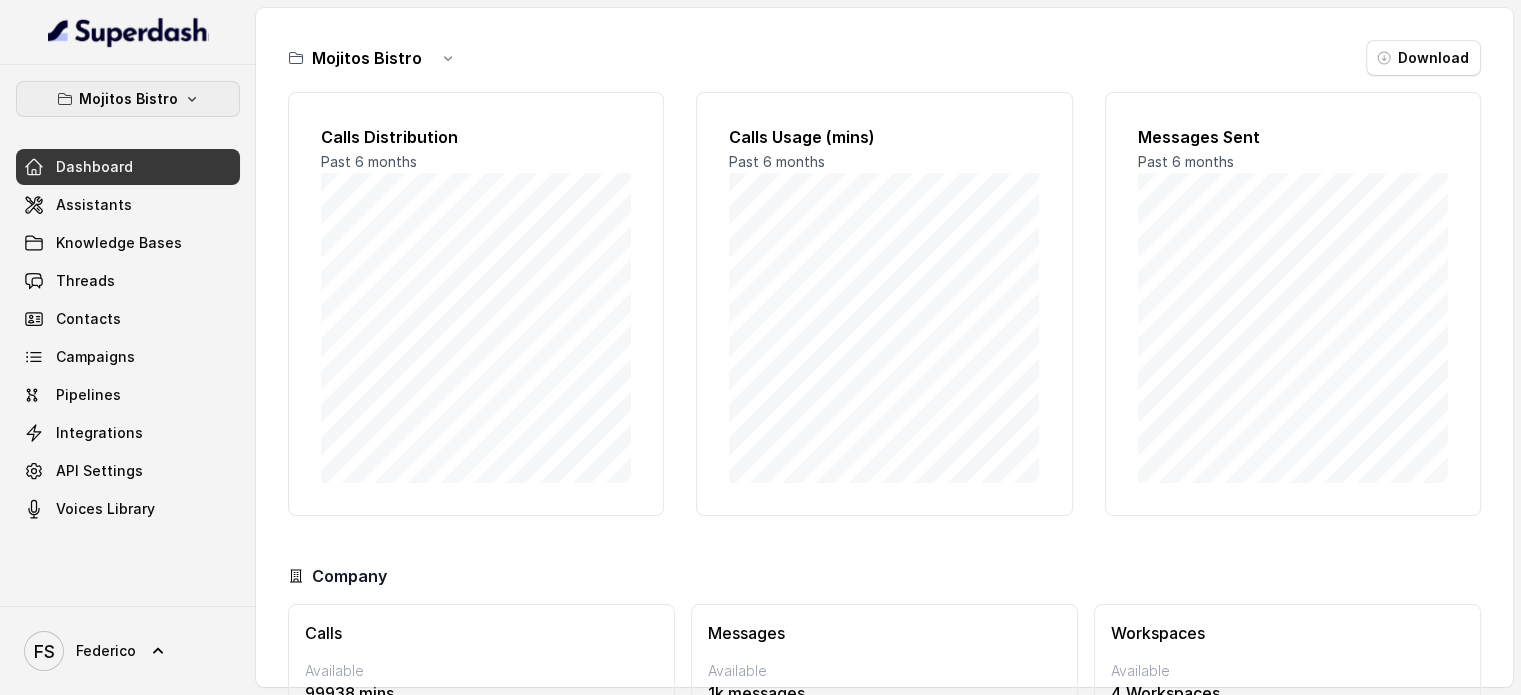 click on "Mojitos Bistro" at bounding box center (128, 99) 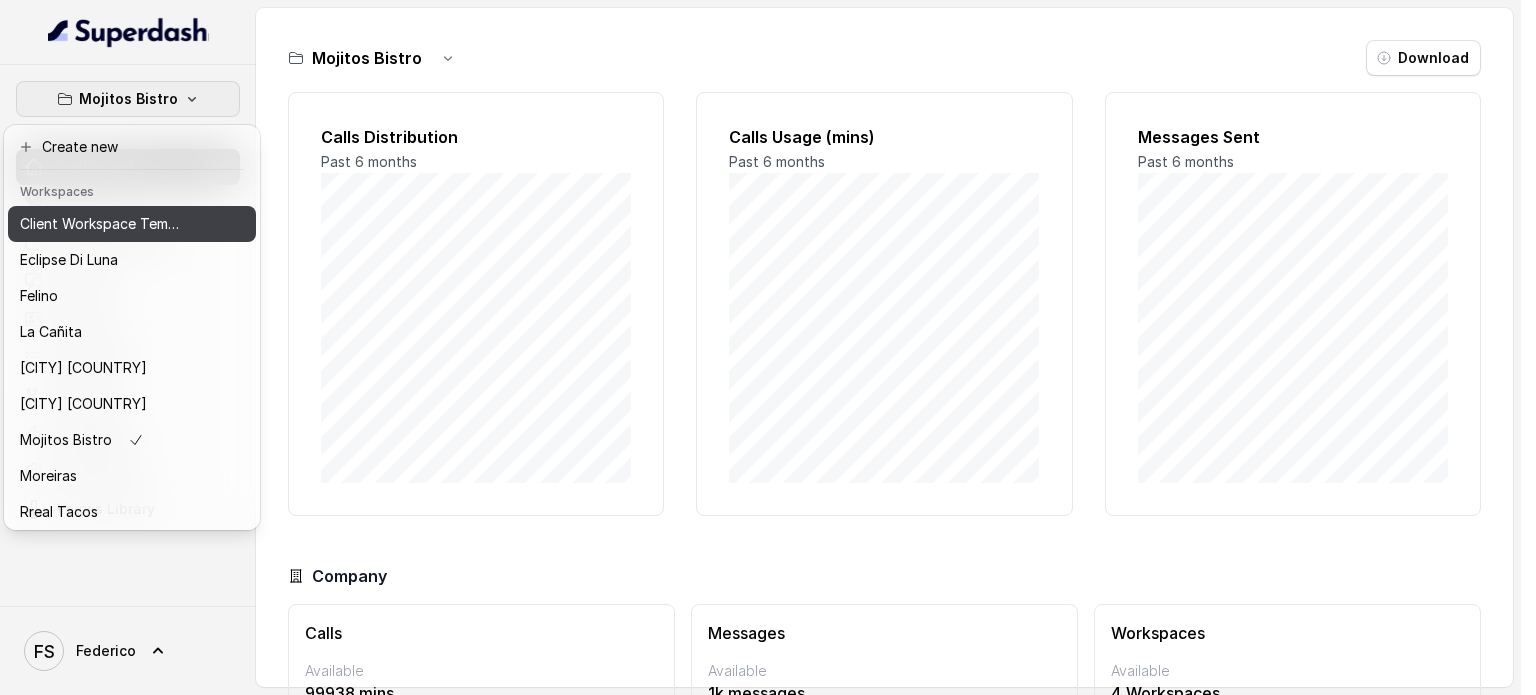 click on "Client Workspace Template" at bounding box center [100, 224] 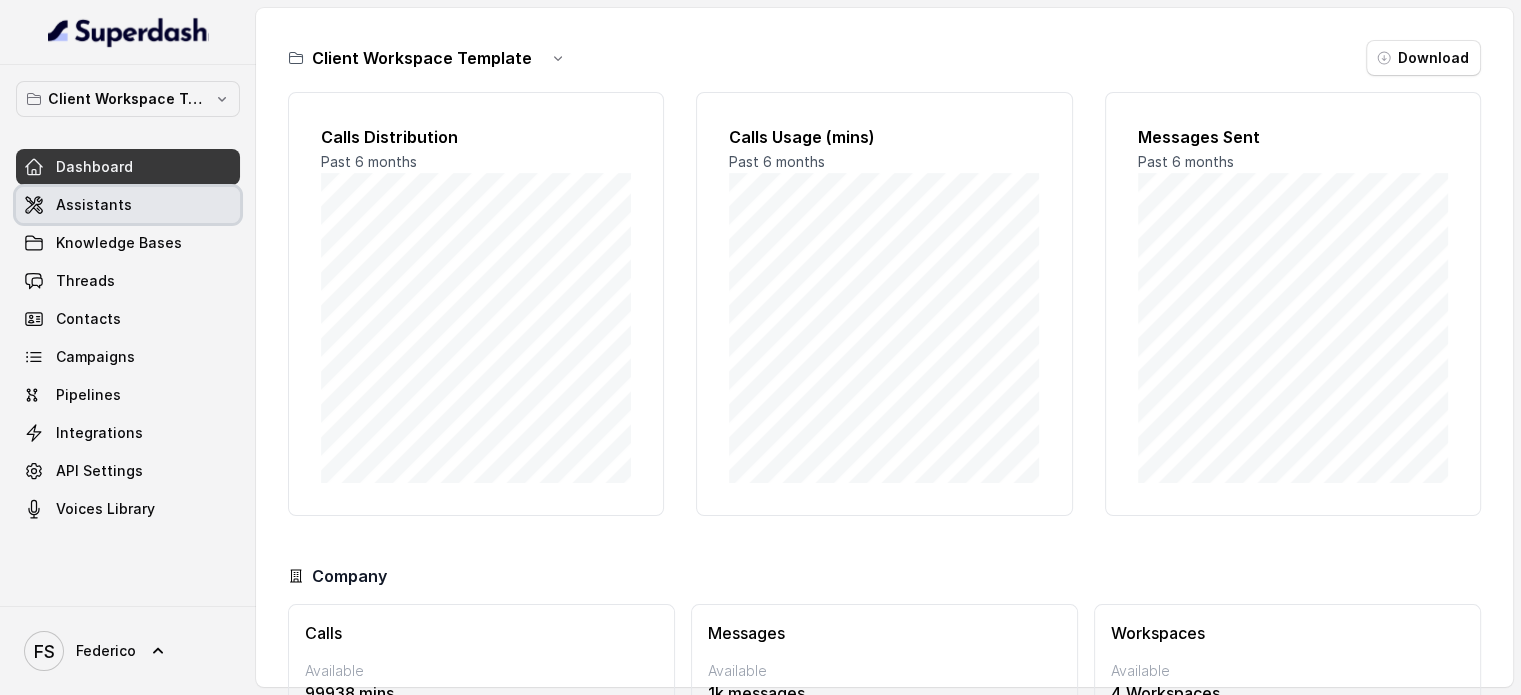 click on "Assistants" at bounding box center [128, 205] 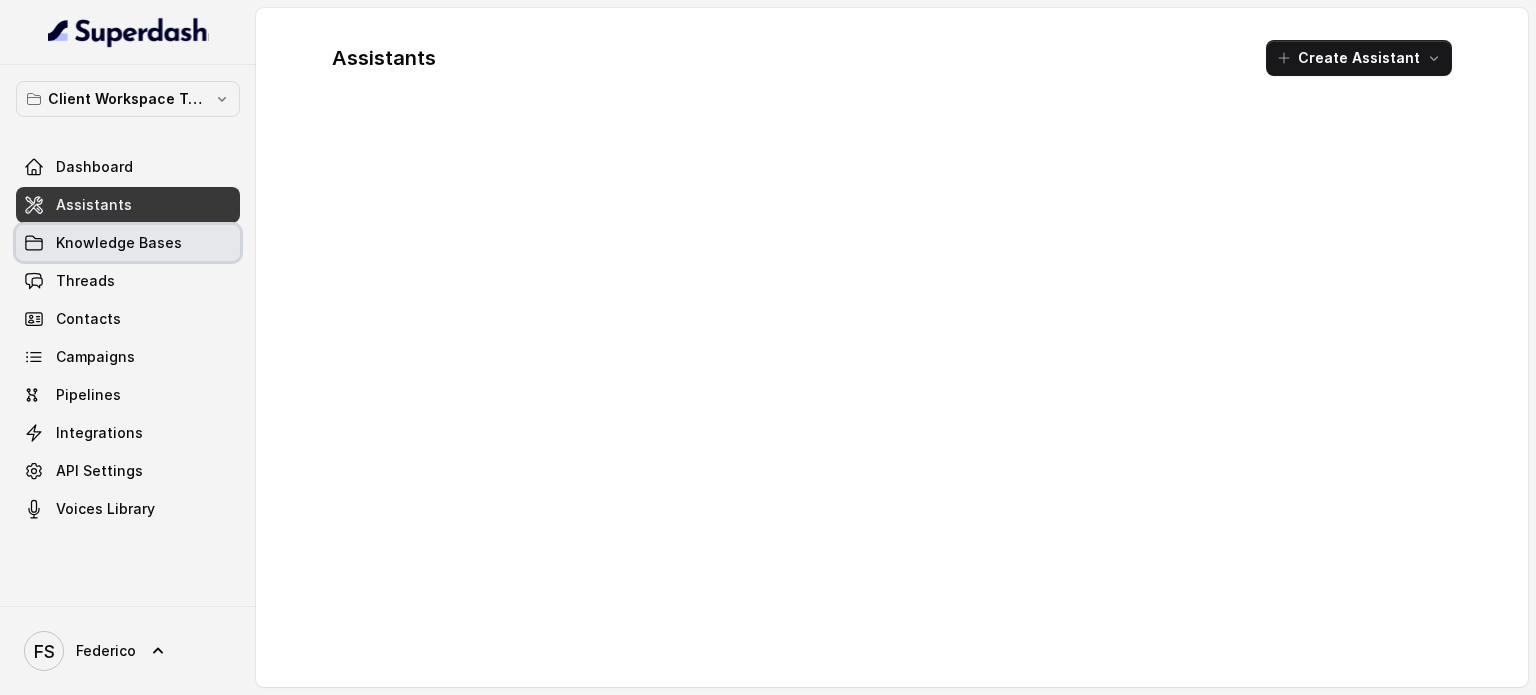 click on "Knowledge Bases" at bounding box center (119, 243) 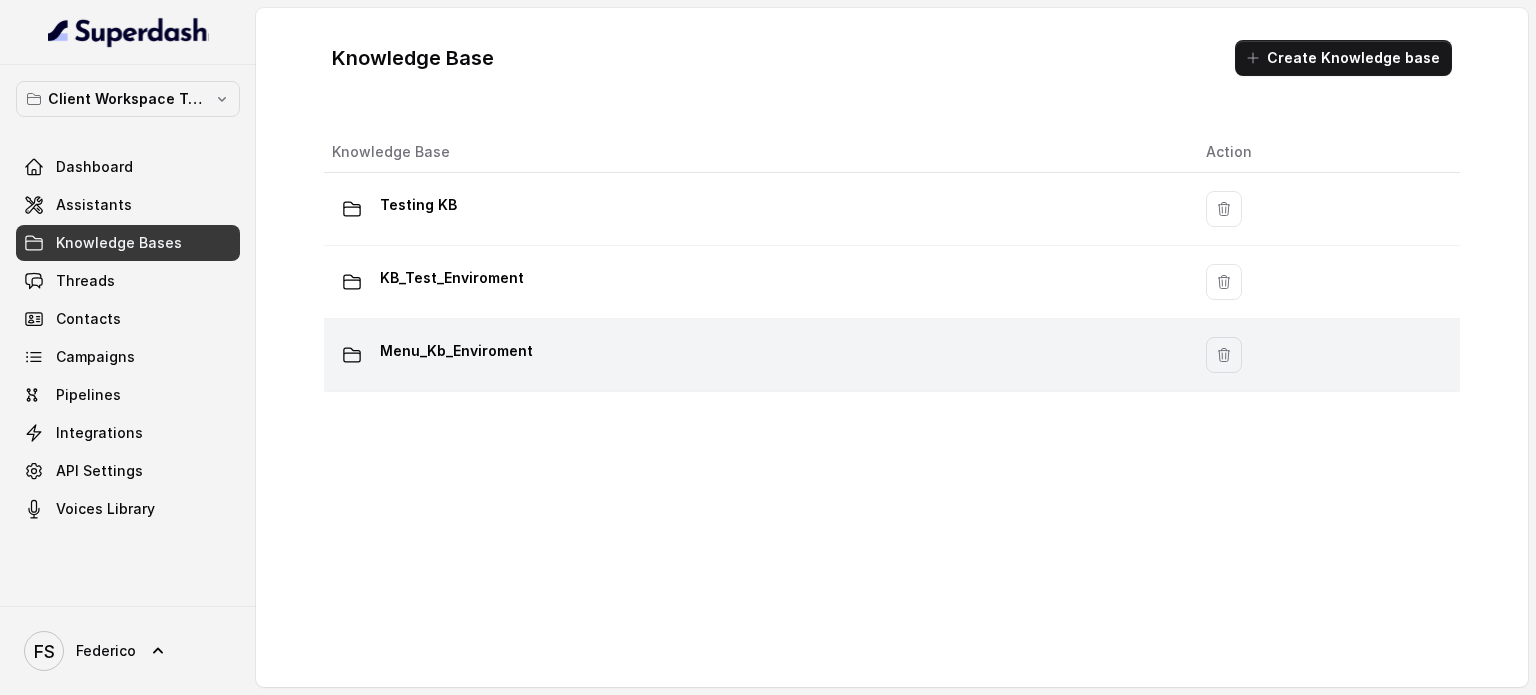 click on "Menu_Kb_Enviroment" at bounding box center [753, 209] 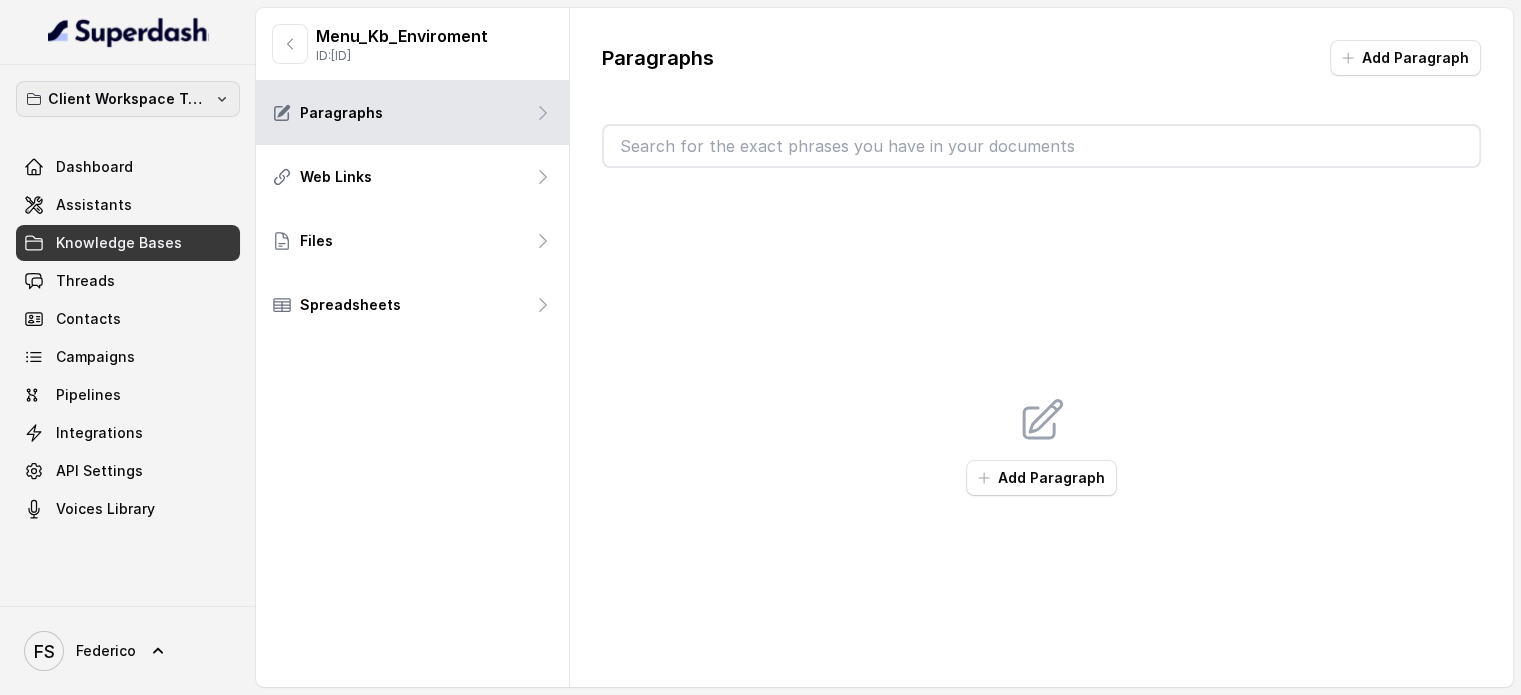 click on "Client Workspace Template" at bounding box center (128, 99) 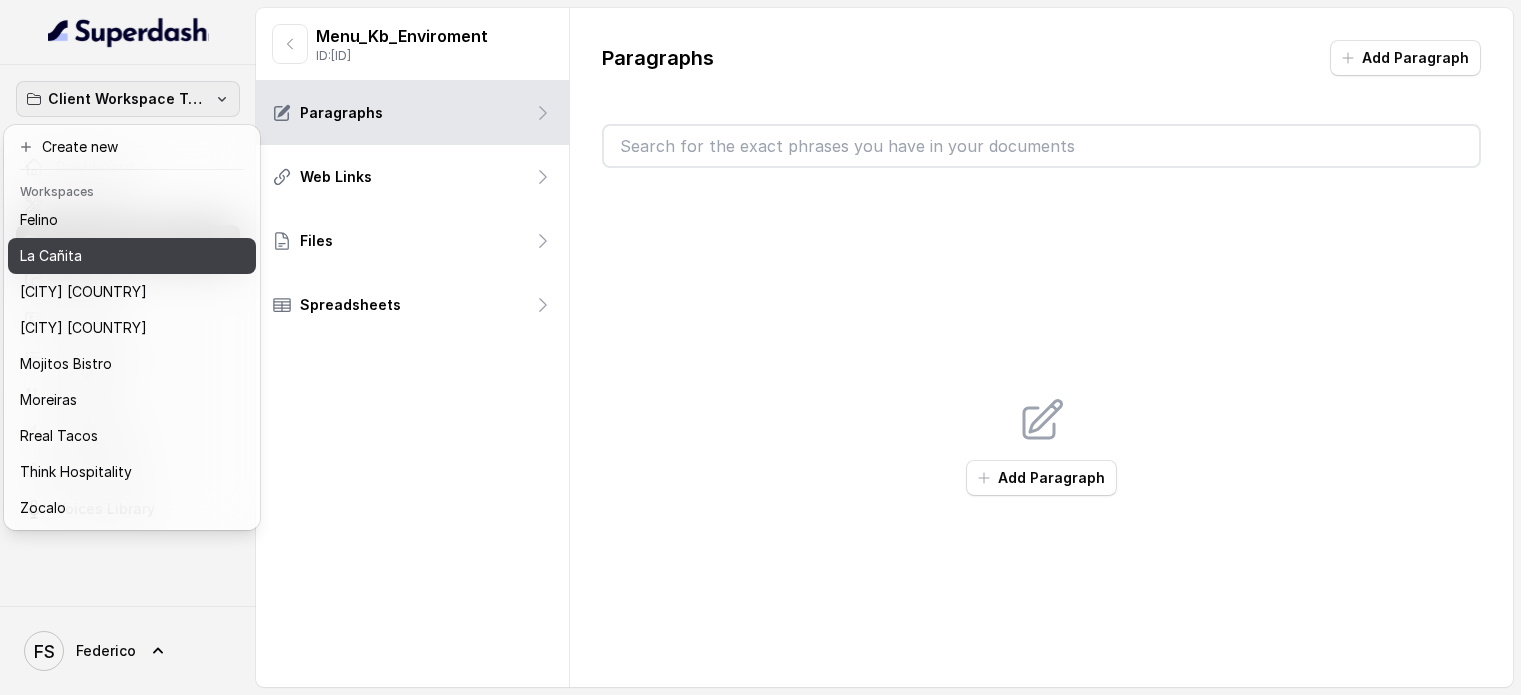 scroll, scrollTop: 91, scrollLeft: 0, axis: vertical 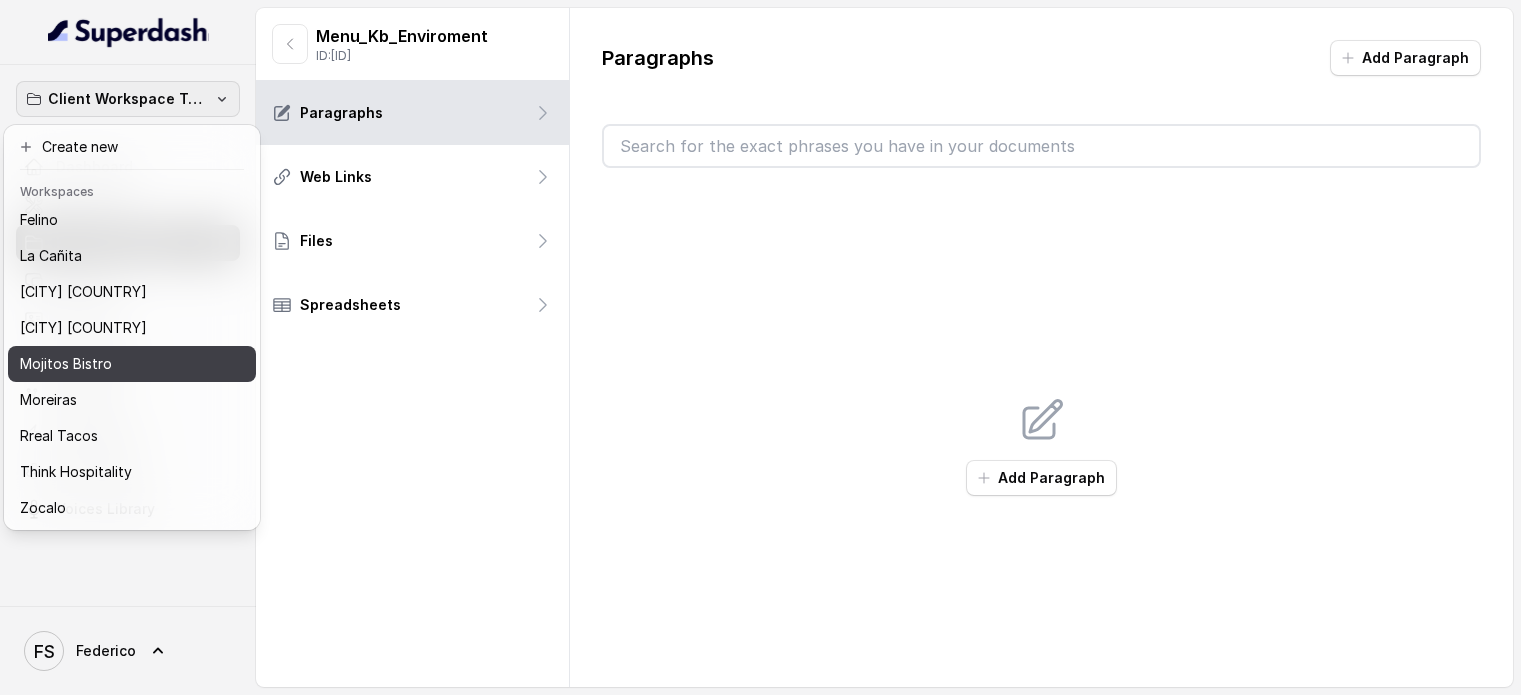 click on "Mojitos Bistro" at bounding box center [132, 364] 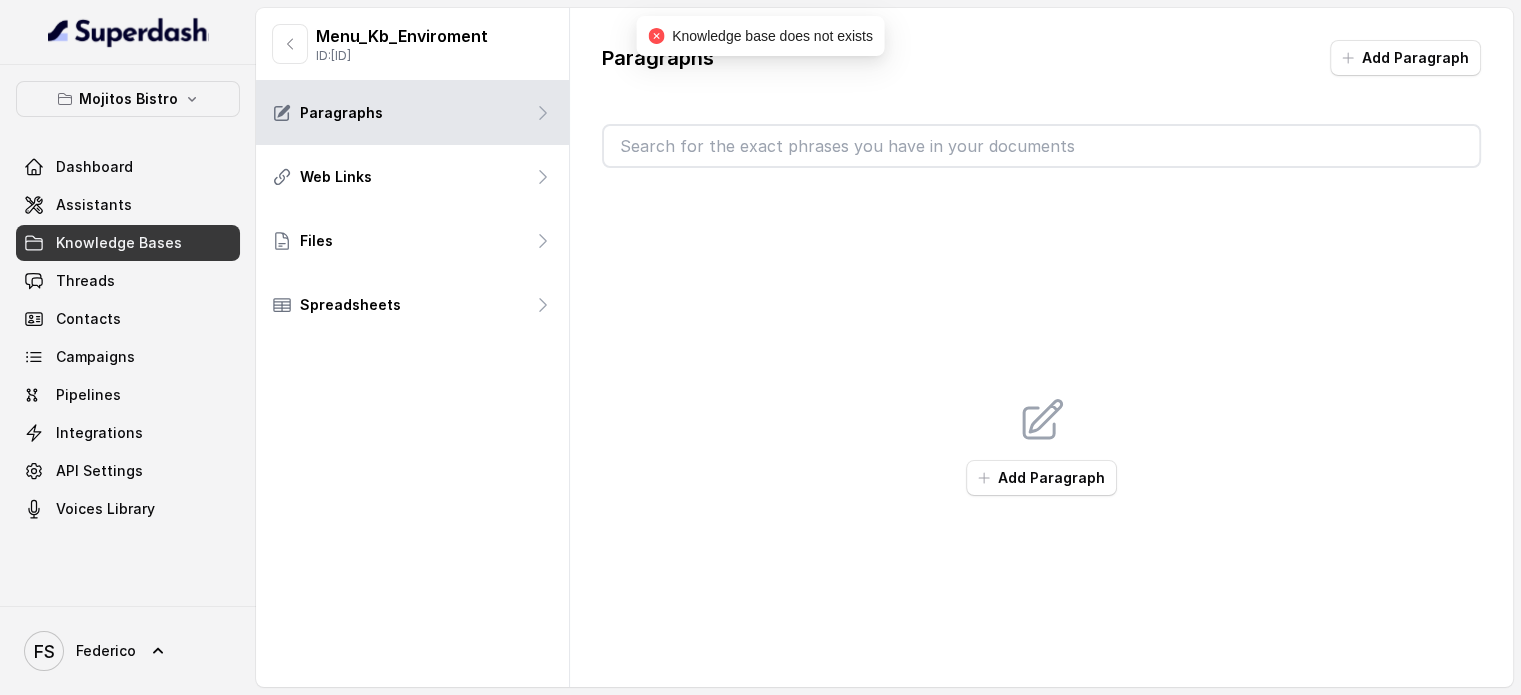click on "Knowledge Bases" at bounding box center (119, 243) 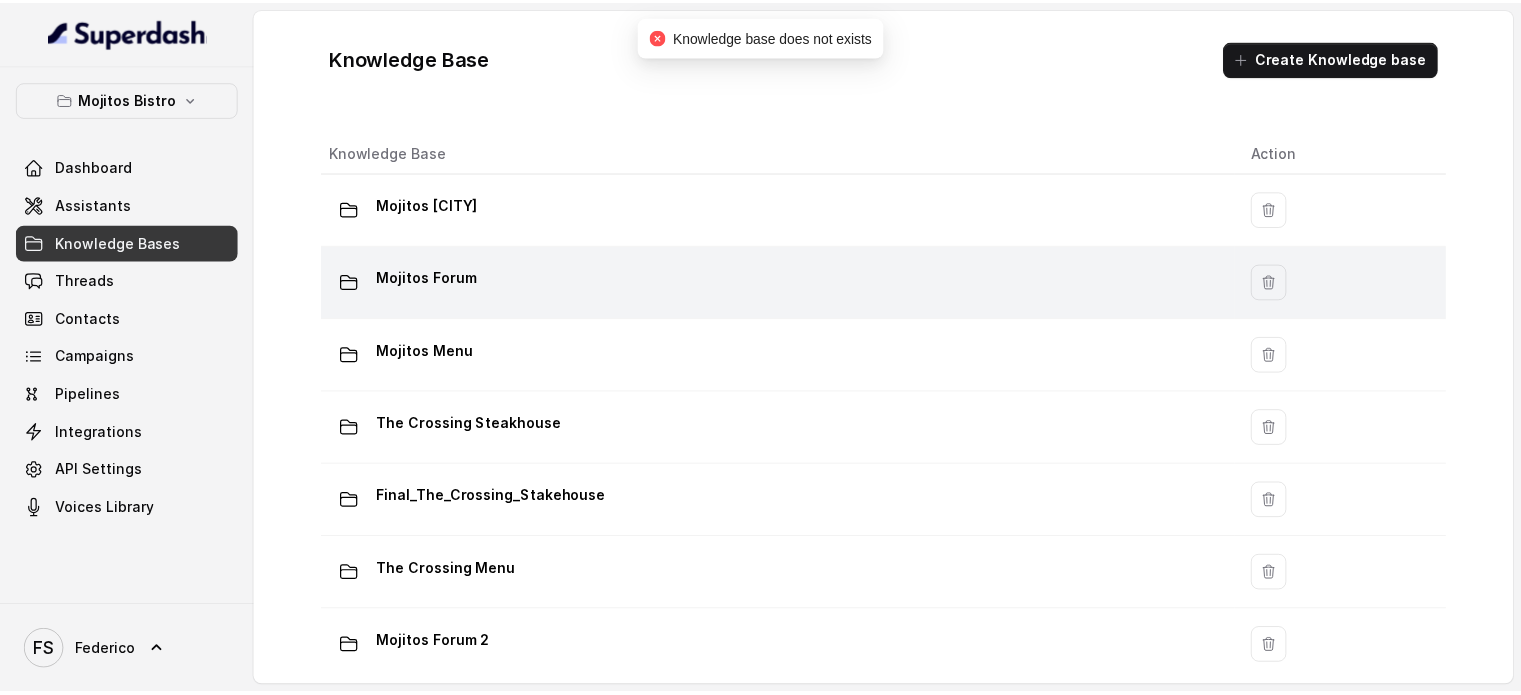 scroll, scrollTop: 100, scrollLeft: 0, axis: vertical 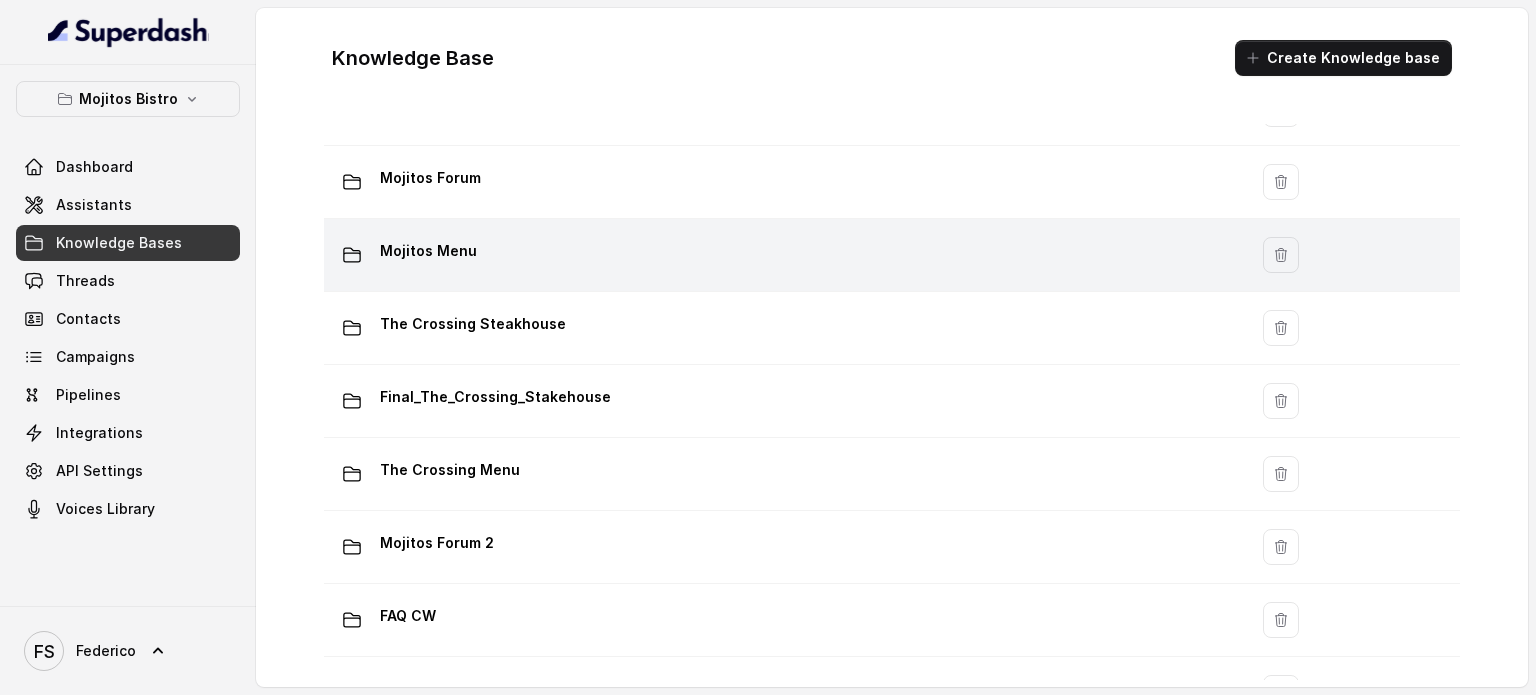 click on "Mojitos Menu" at bounding box center [781, 109] 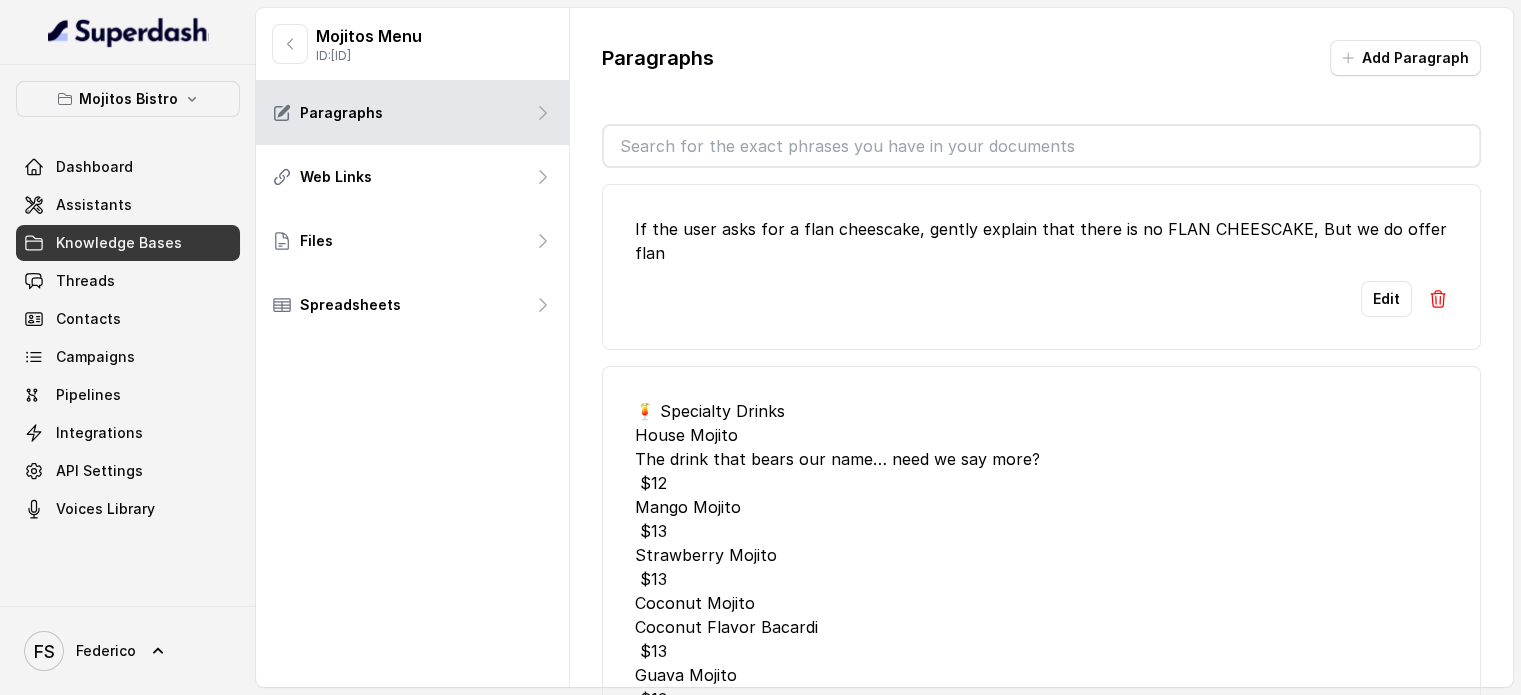 click on "ID: [ID]" at bounding box center [369, 56] 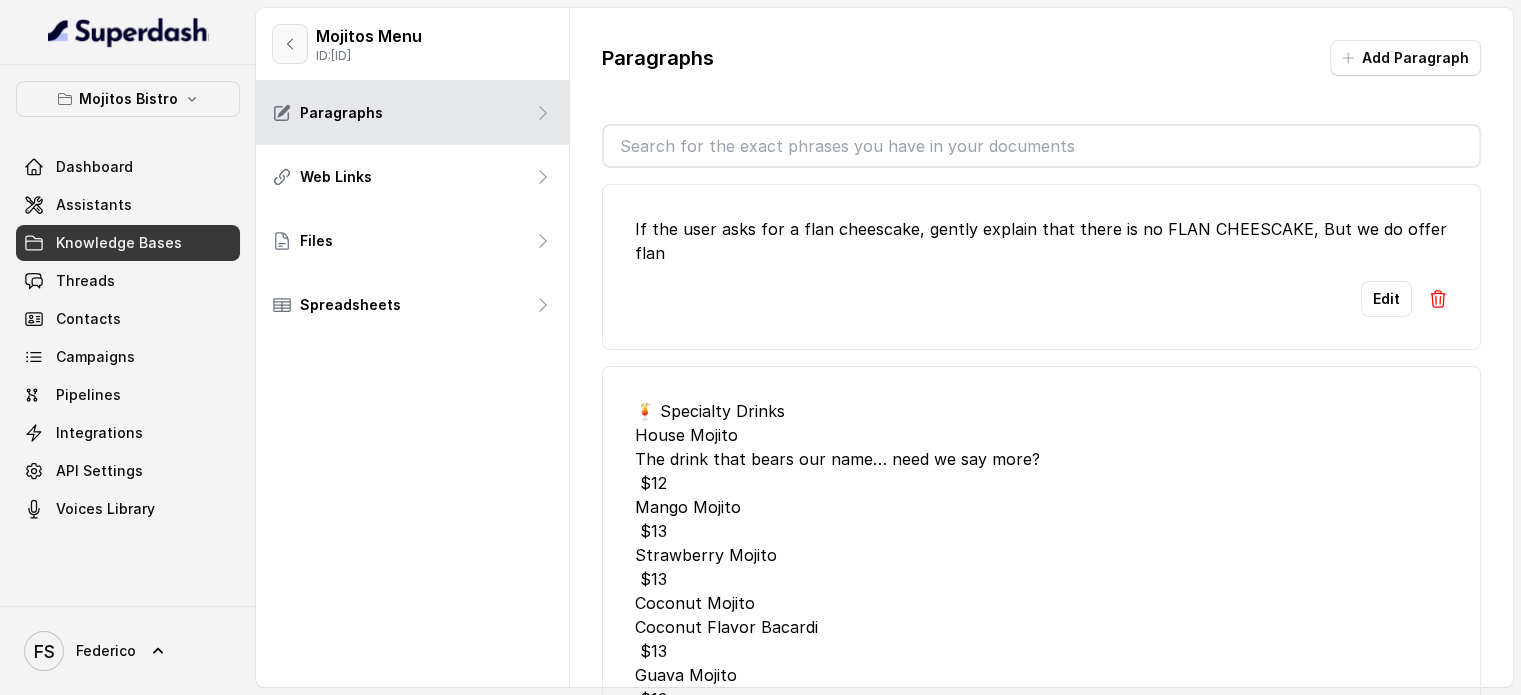 click at bounding box center [290, 44] 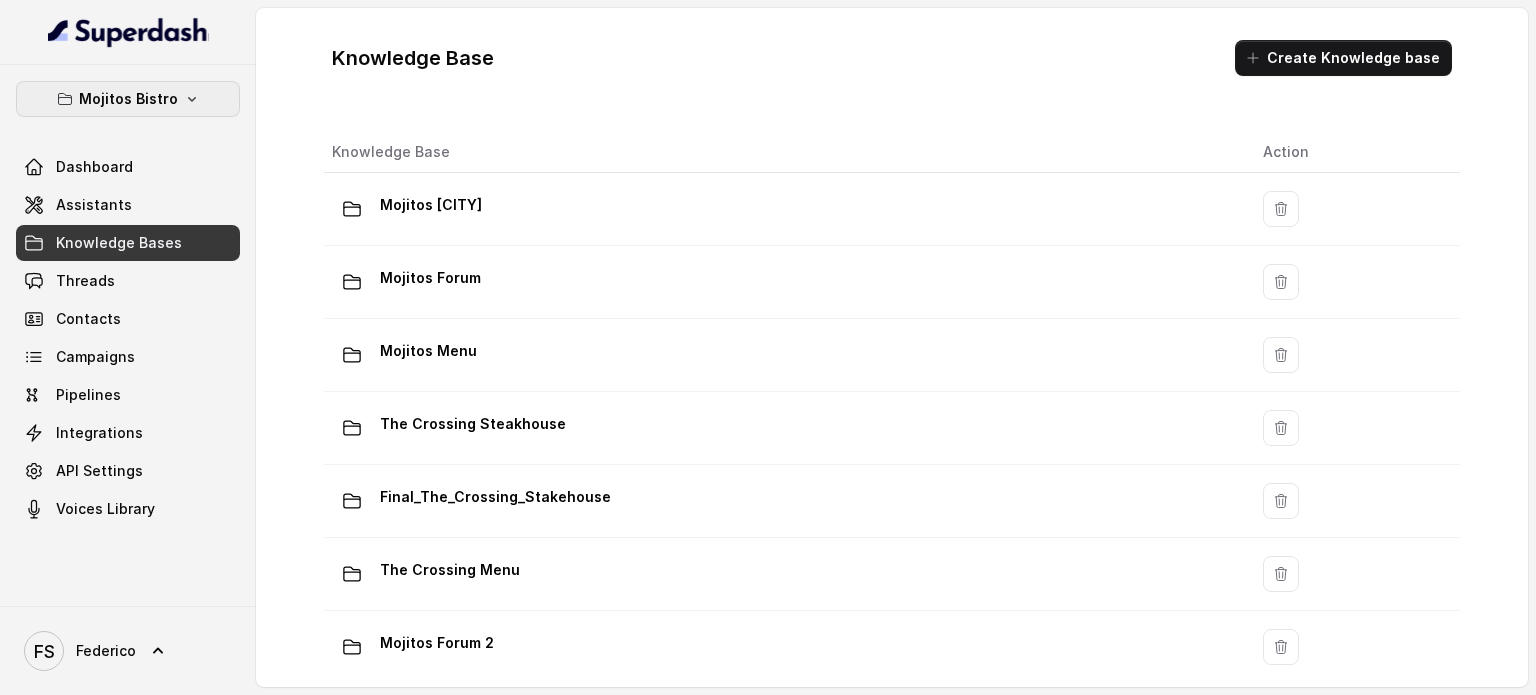 click on "Mojitos Bistro" at bounding box center [128, 99] 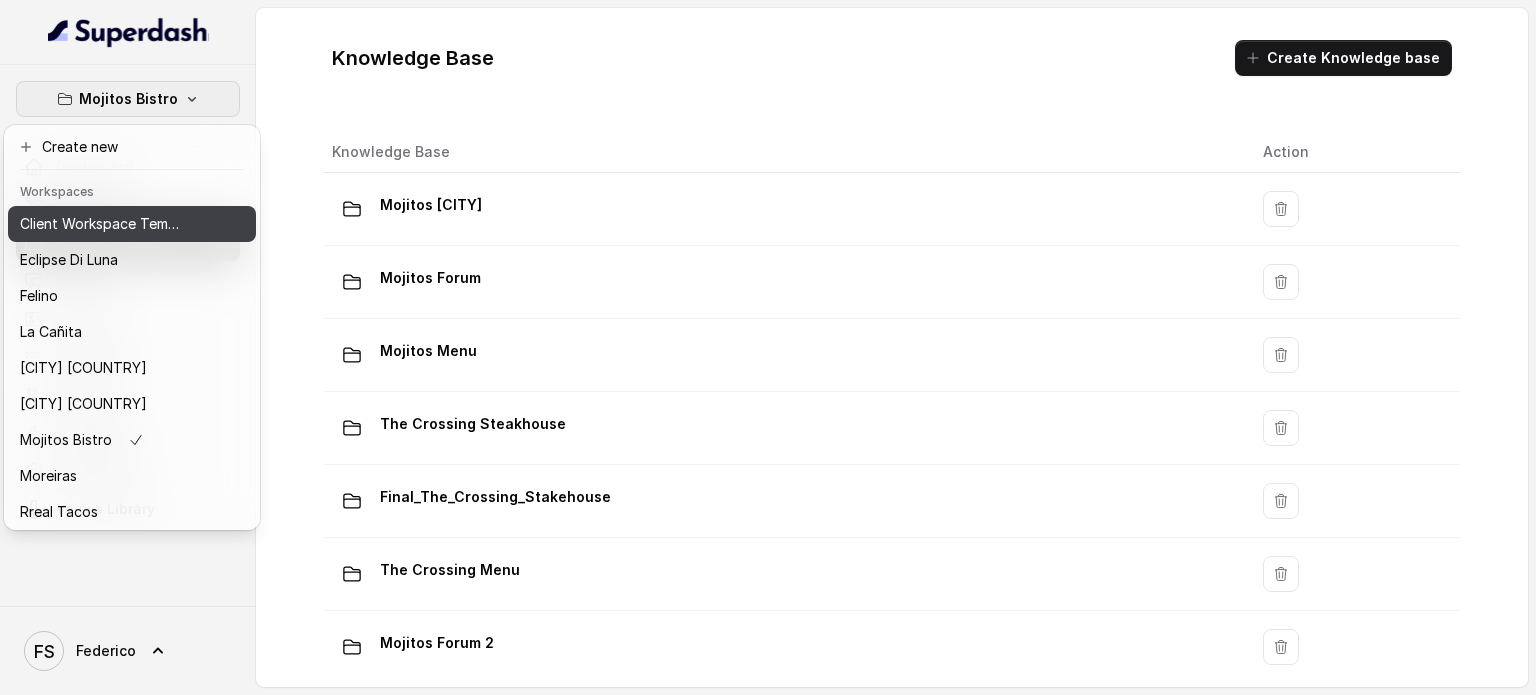 click on "Client Workspace Template" at bounding box center [100, 224] 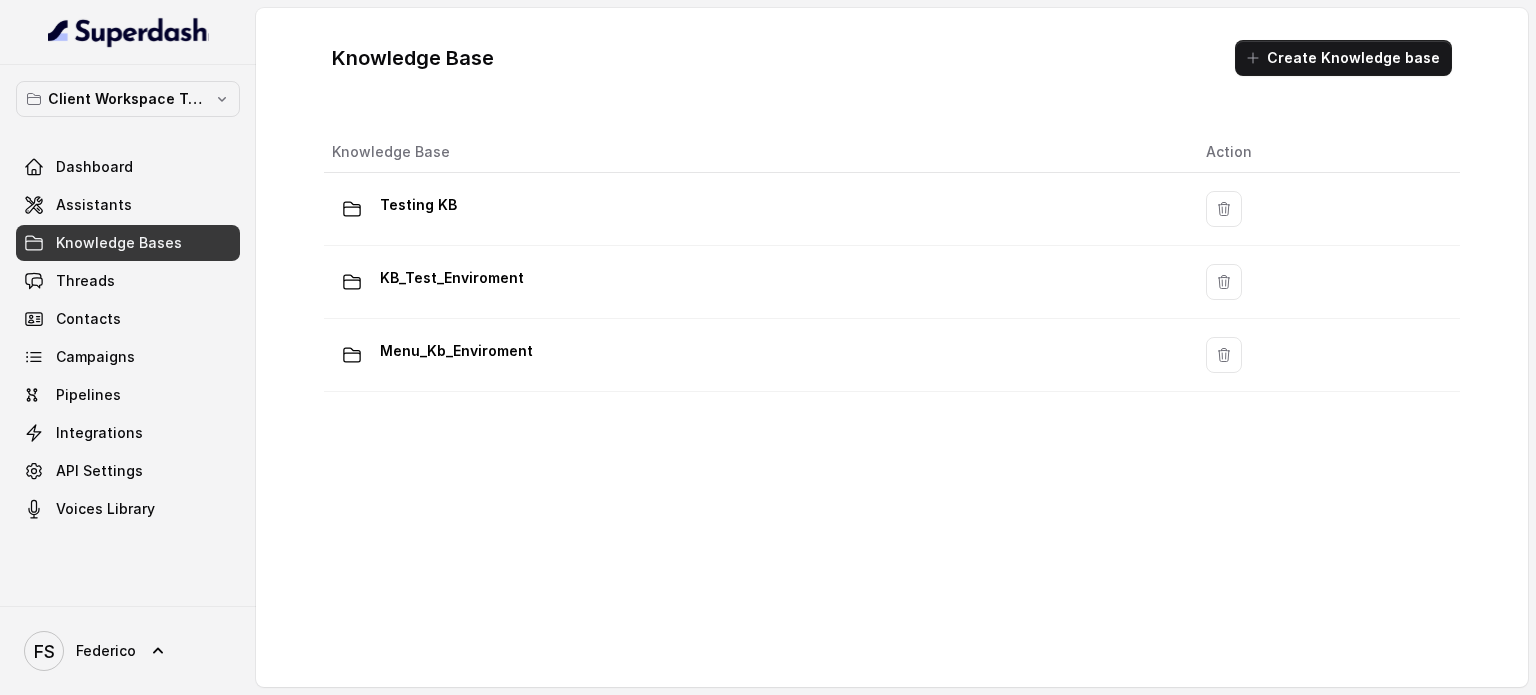 click on "Knowledge Bases" at bounding box center [119, 243] 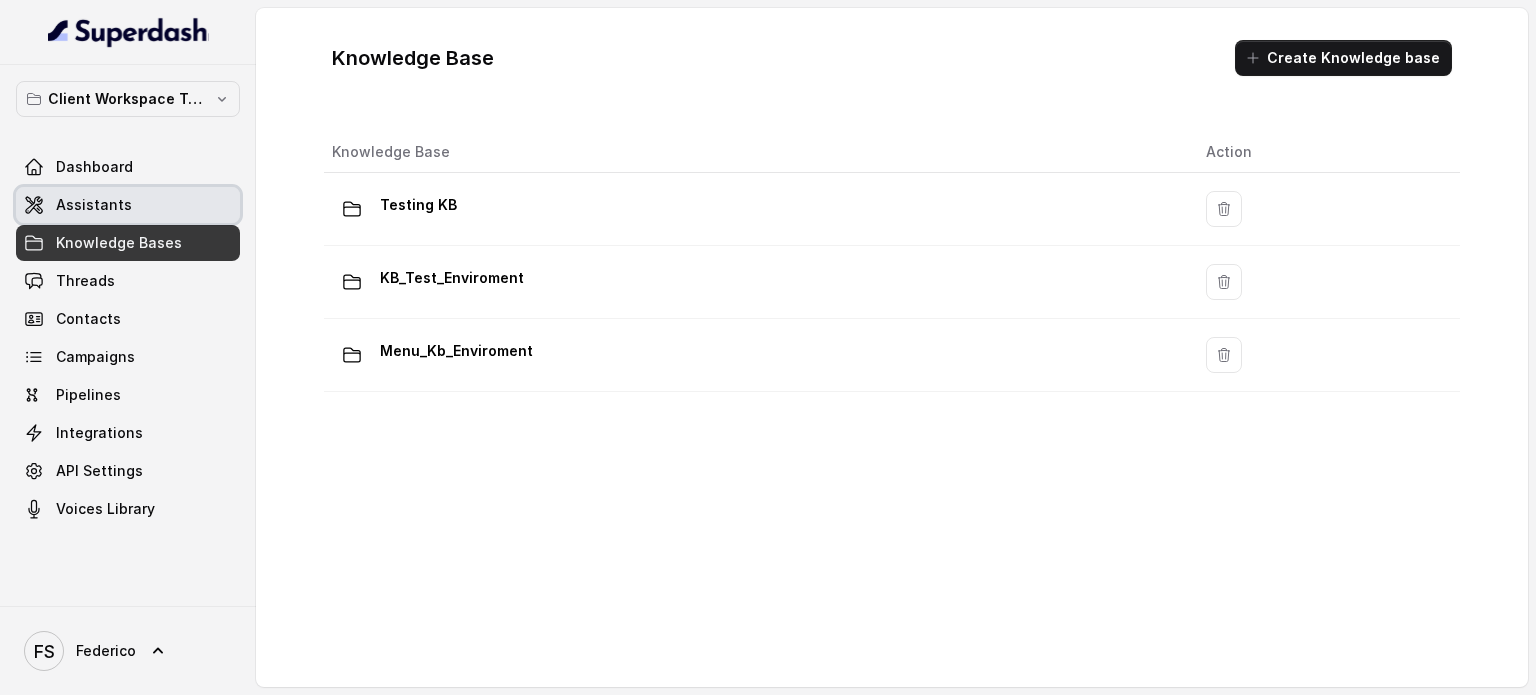 click on "Assistants" at bounding box center [128, 205] 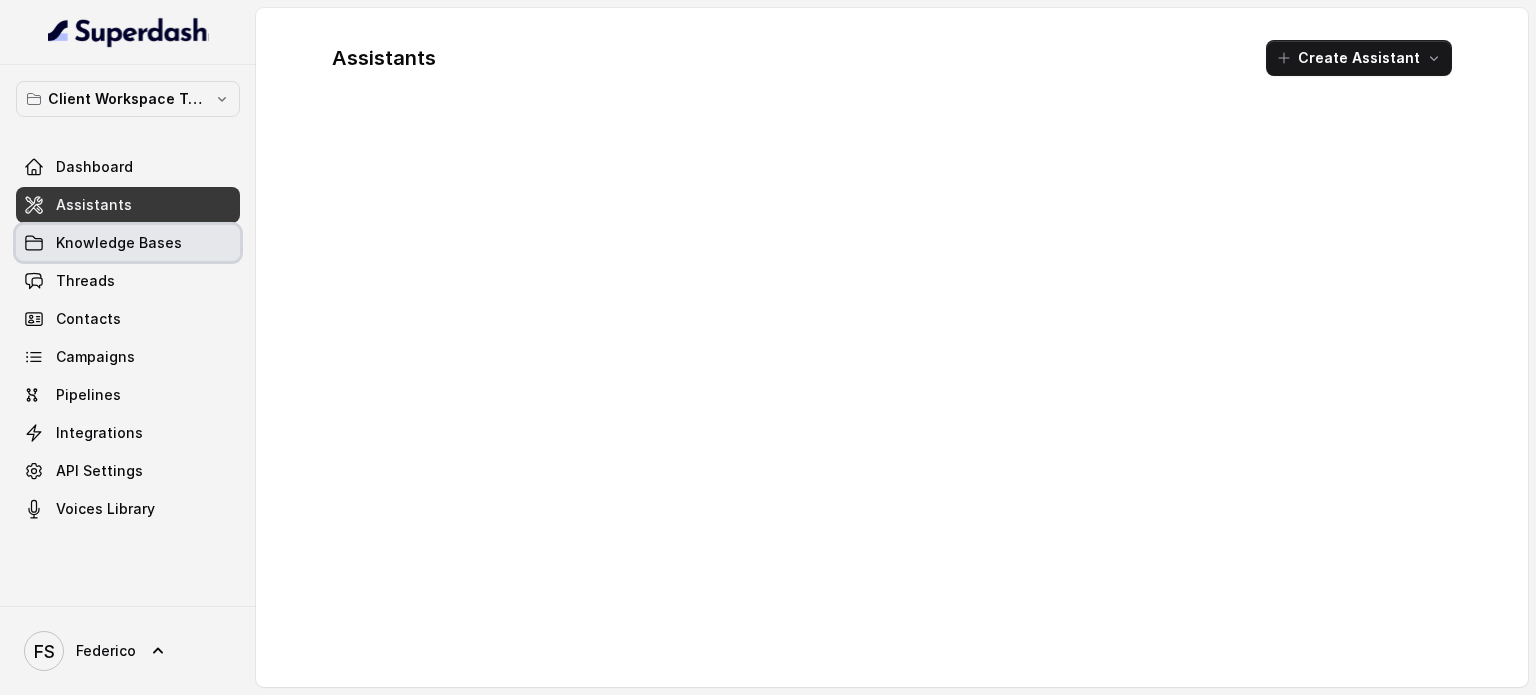 click on "Knowledge Bases" at bounding box center [119, 243] 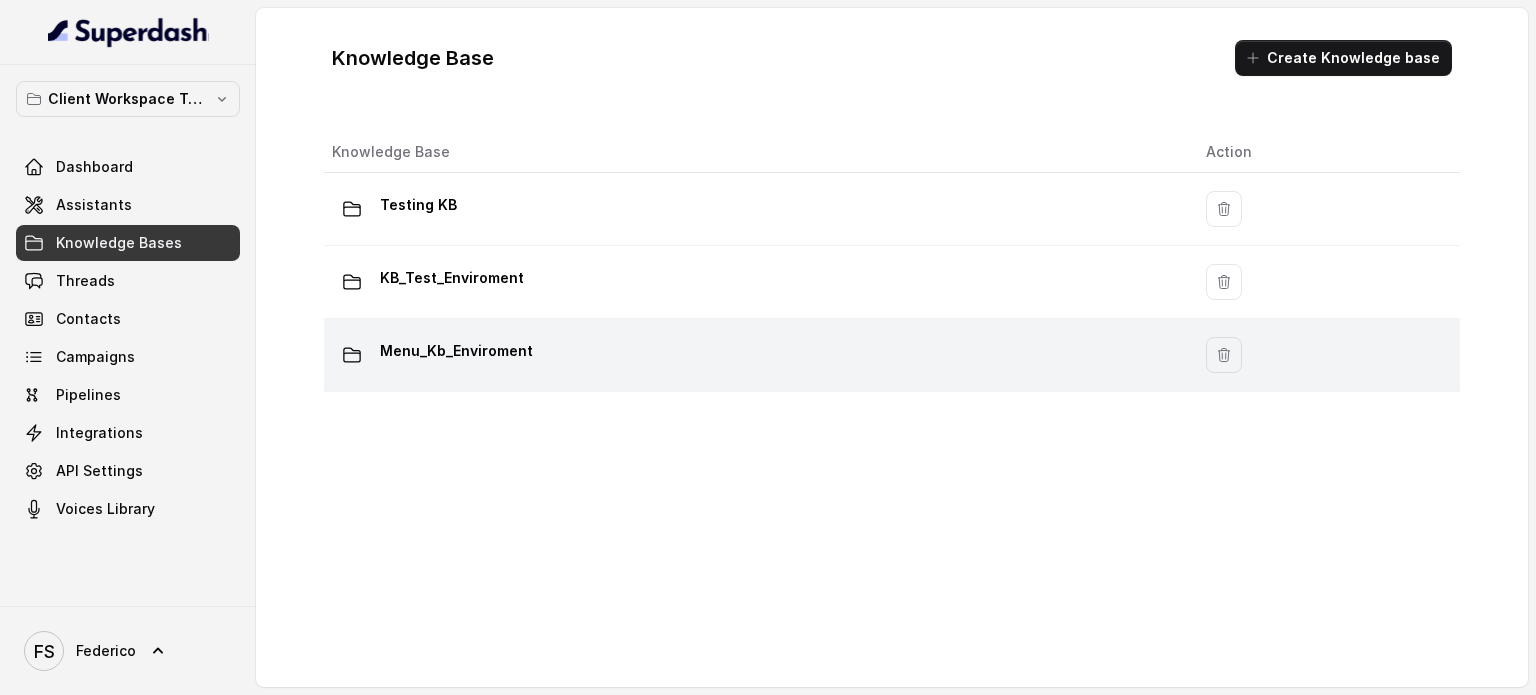 click on "Menu_Kb_Enviroment" at bounding box center [418, 205] 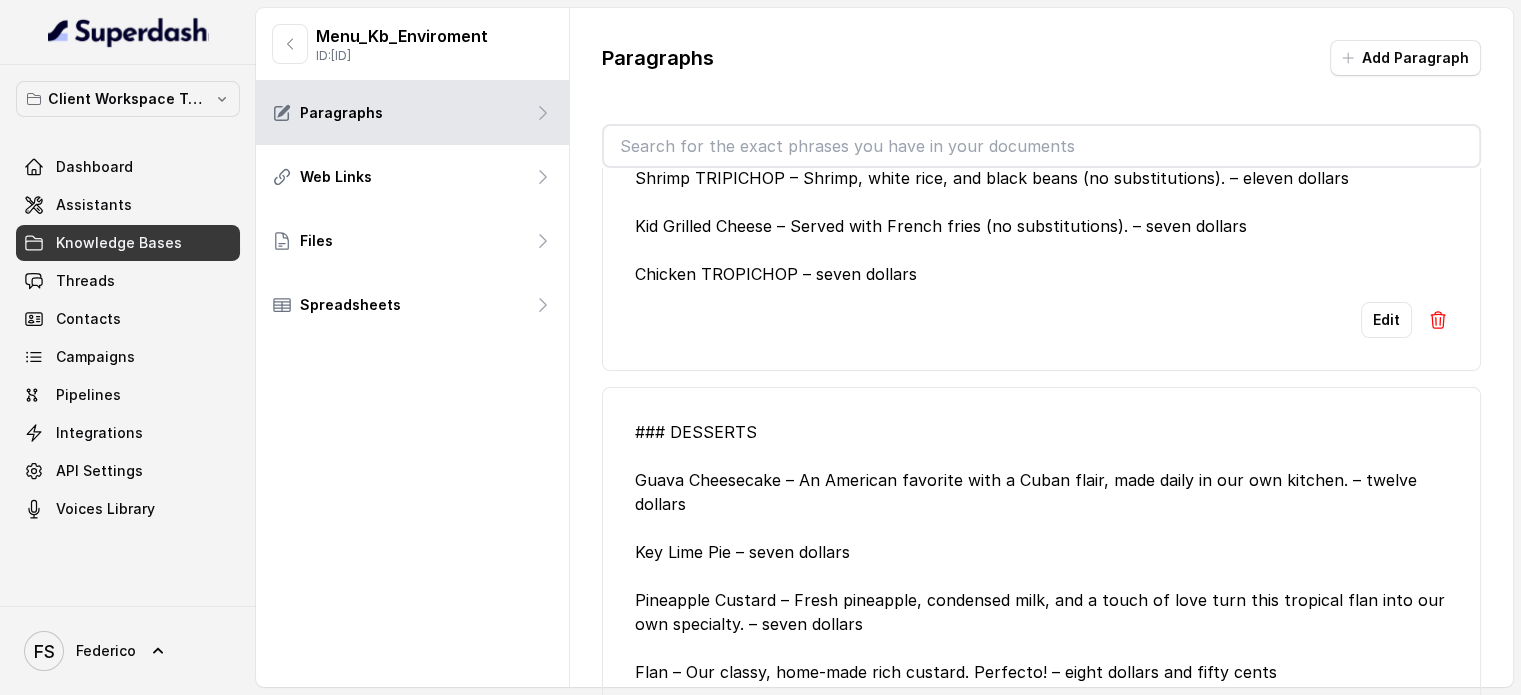 scroll, scrollTop: 8600, scrollLeft: 0, axis: vertical 